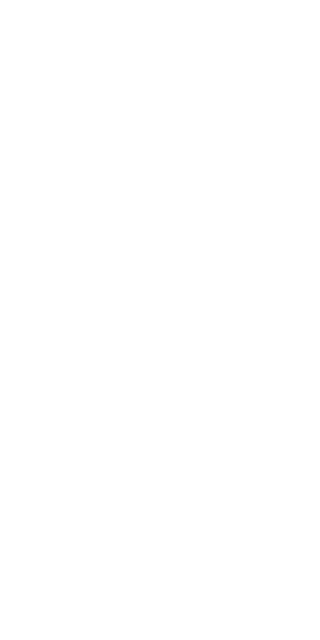 scroll, scrollTop: 0, scrollLeft: 0, axis: both 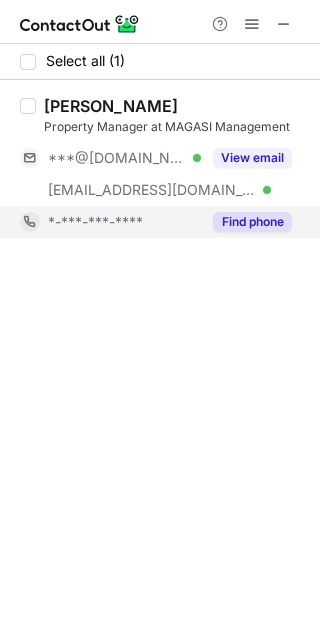 click on "Find phone" at bounding box center [252, 222] 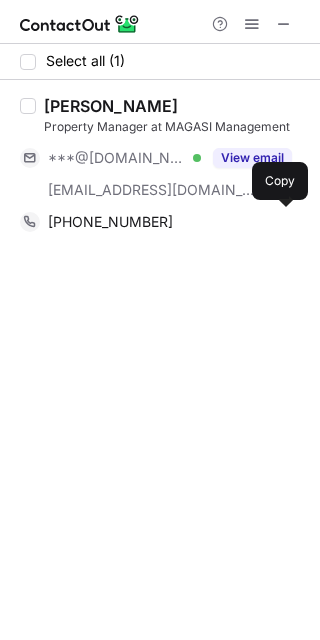 click on "[PHONE_NUMBER]" at bounding box center [170, 222] 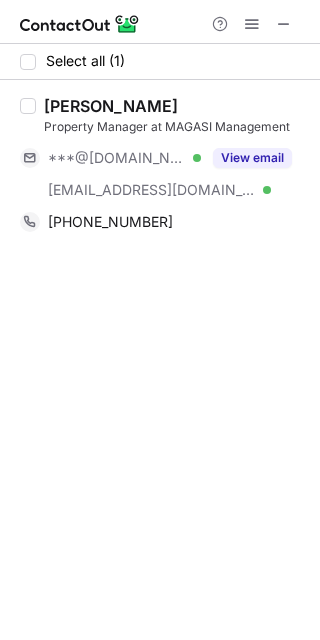 click on "[PERSON_NAME]" at bounding box center (111, 106) 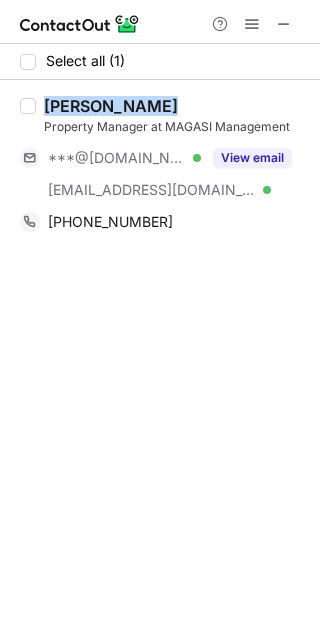 click on "[PERSON_NAME]" at bounding box center [111, 106] 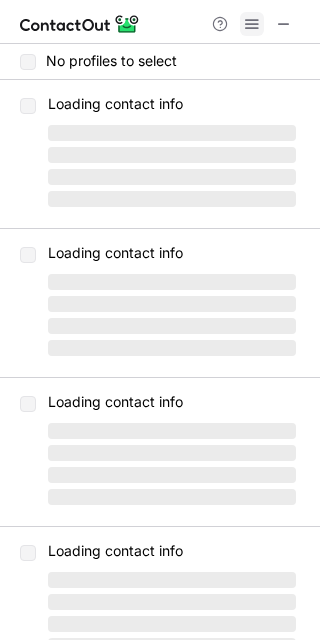 click at bounding box center (252, 24) 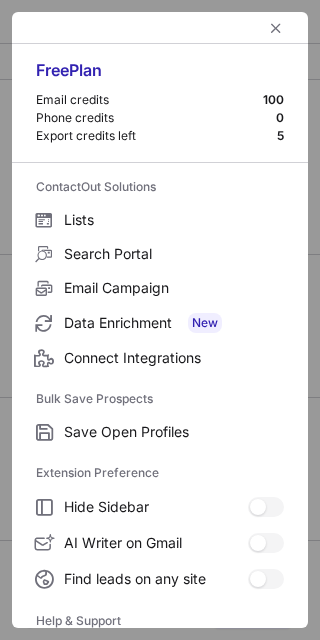 scroll, scrollTop: 192, scrollLeft: 0, axis: vertical 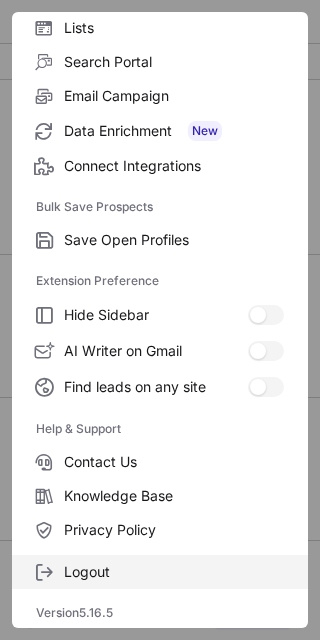 click on "Logout" at bounding box center (174, 572) 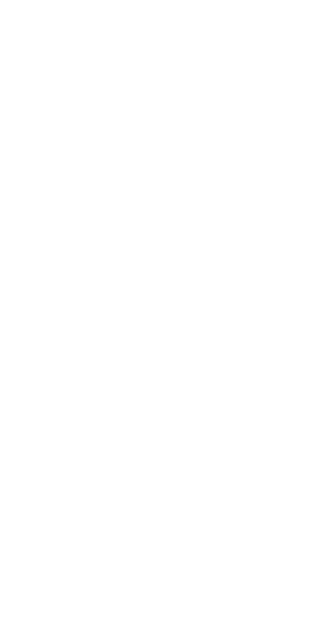 scroll, scrollTop: 0, scrollLeft: 0, axis: both 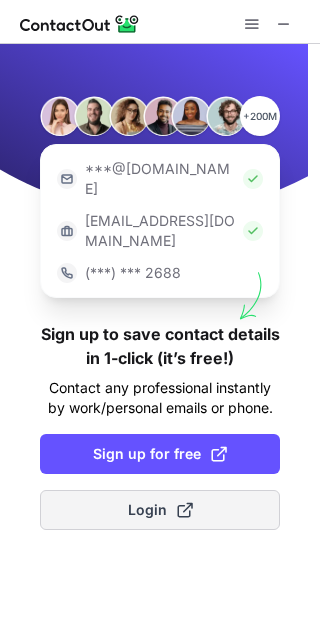 click on "Login" at bounding box center (160, 510) 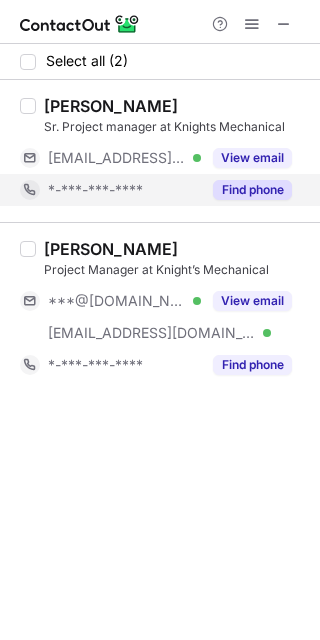 click on "Find phone" at bounding box center [252, 190] 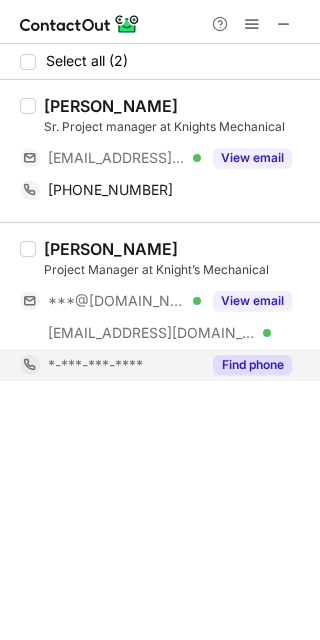 click on "Find phone" at bounding box center (252, 365) 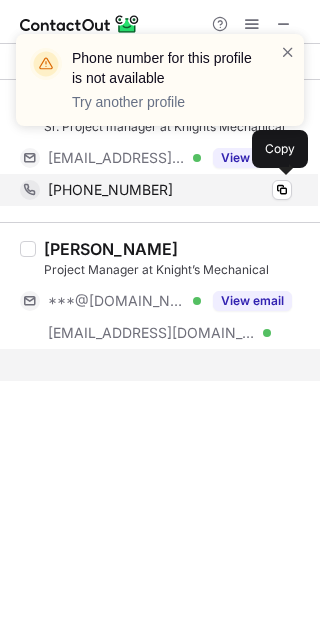 click on "+12703165269" at bounding box center (170, 190) 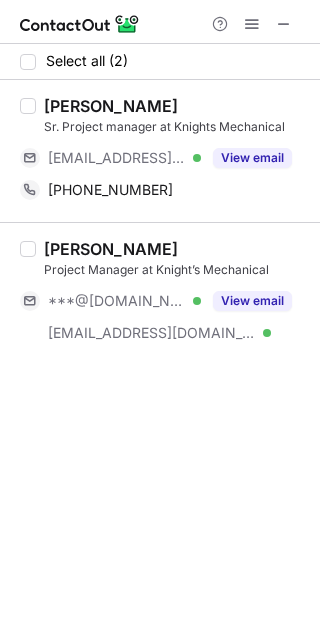 click at bounding box center (288, 52) 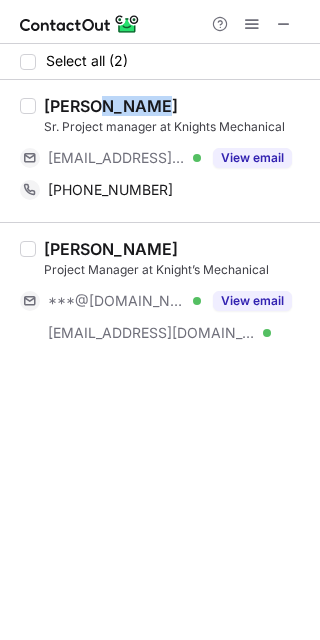 click on "Tyler Beddow" at bounding box center (111, 106) 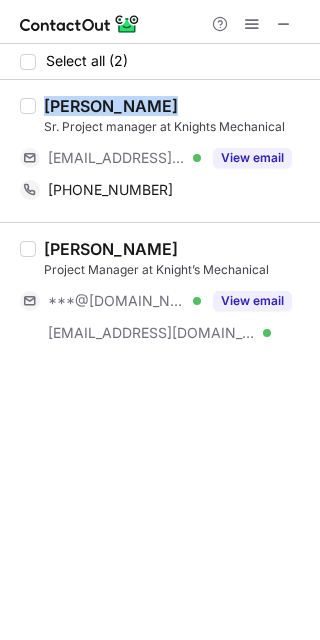 click on "Tyler Beddow" at bounding box center [111, 106] 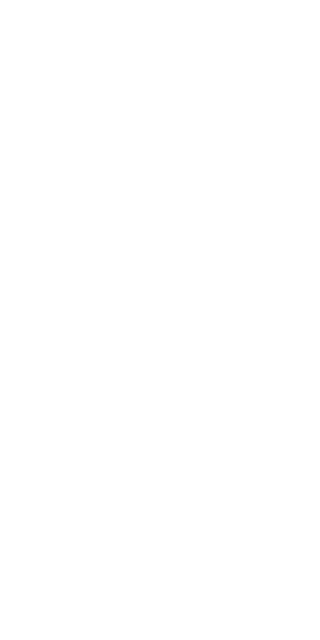 scroll, scrollTop: 0, scrollLeft: 0, axis: both 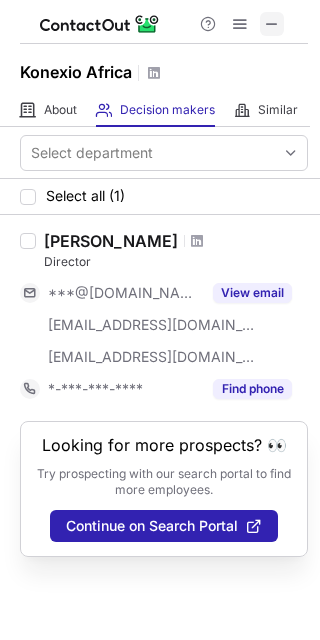 click at bounding box center (272, 24) 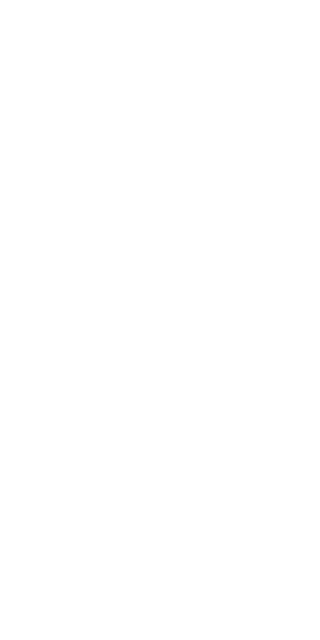 scroll, scrollTop: 0, scrollLeft: 0, axis: both 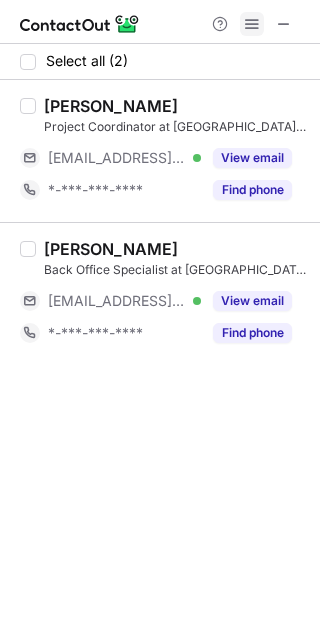 click at bounding box center [252, 24] 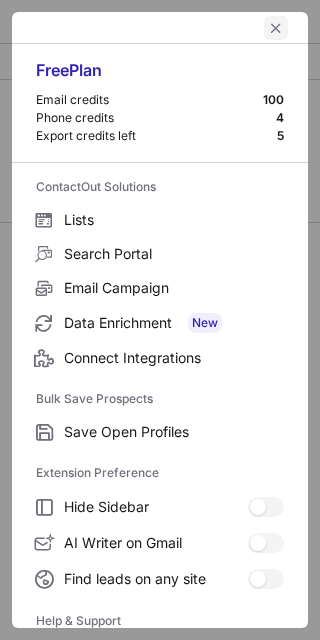 click at bounding box center (276, 28) 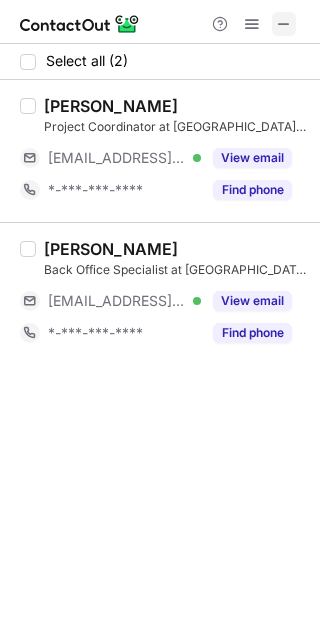 click at bounding box center [284, 24] 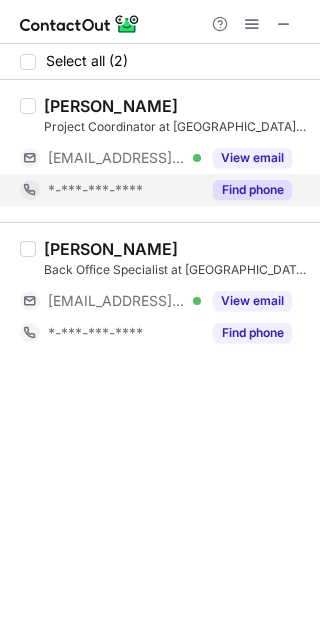 click on "Find phone" at bounding box center (252, 190) 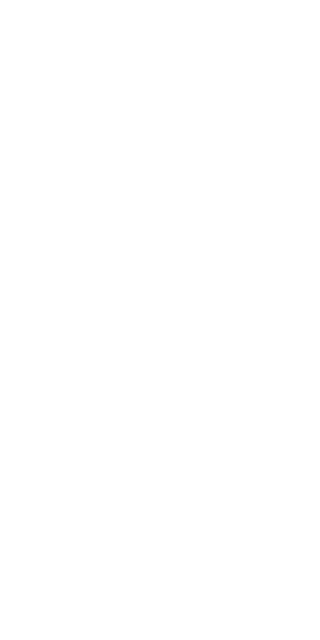 scroll, scrollTop: 0, scrollLeft: 0, axis: both 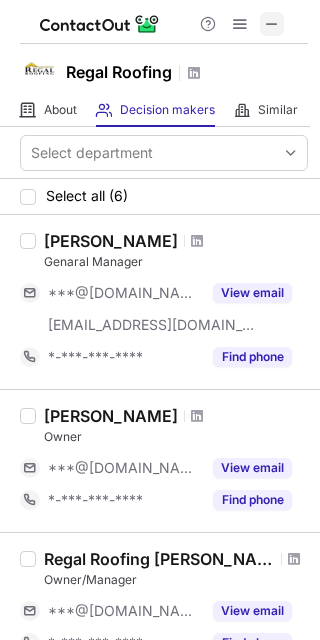 click at bounding box center [272, 24] 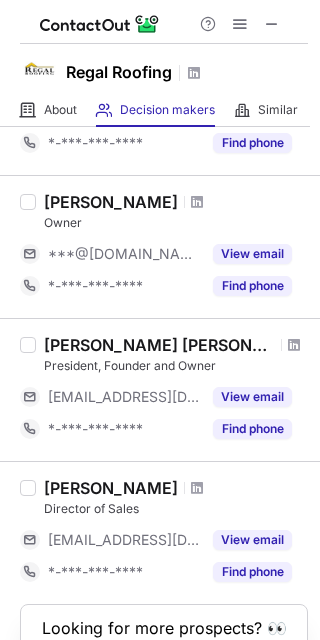 scroll, scrollTop: 0, scrollLeft: 0, axis: both 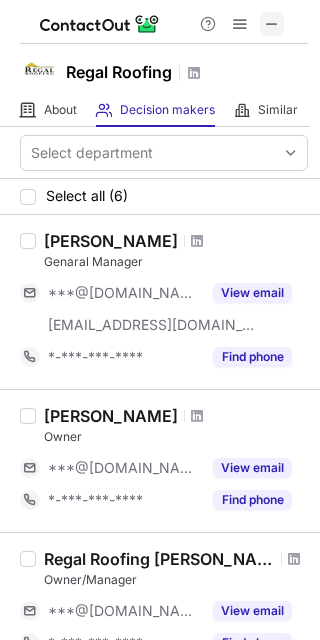 click at bounding box center (272, 24) 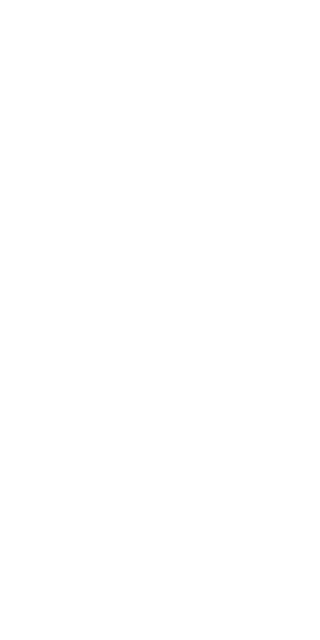 scroll, scrollTop: 0, scrollLeft: 0, axis: both 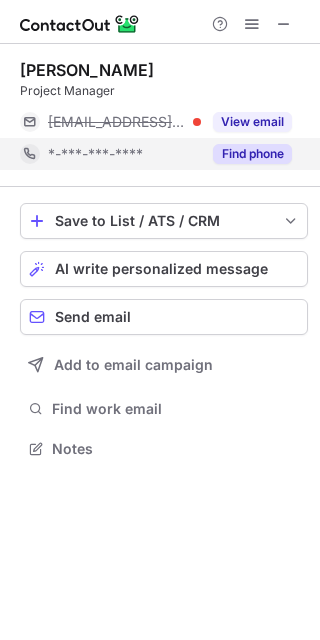click on "Find phone" at bounding box center (252, 154) 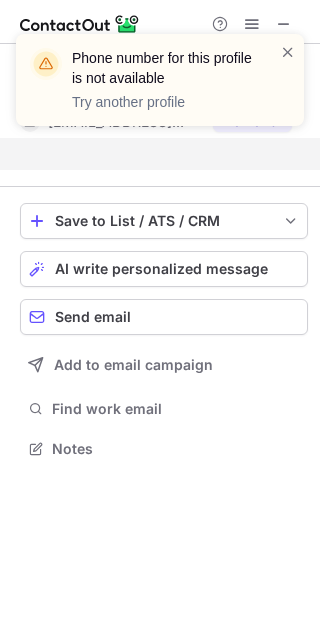 scroll, scrollTop: 402, scrollLeft: 320, axis: both 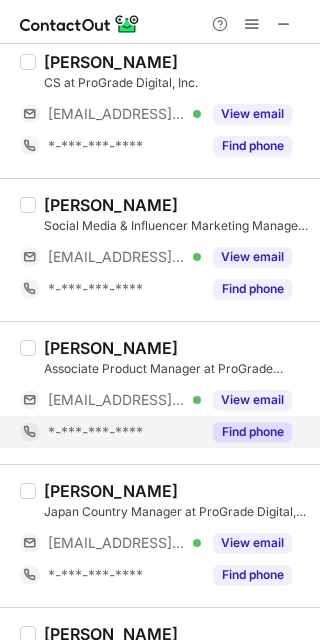 click on "Find phone" at bounding box center [252, 432] 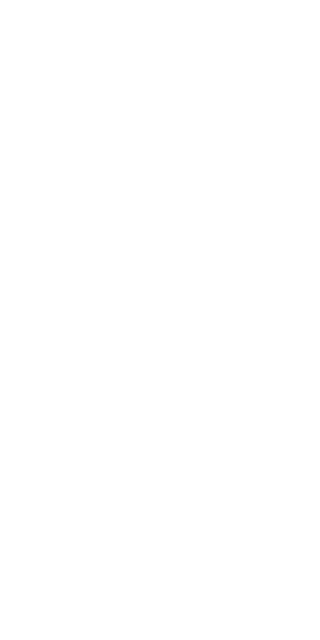 scroll, scrollTop: 0, scrollLeft: 0, axis: both 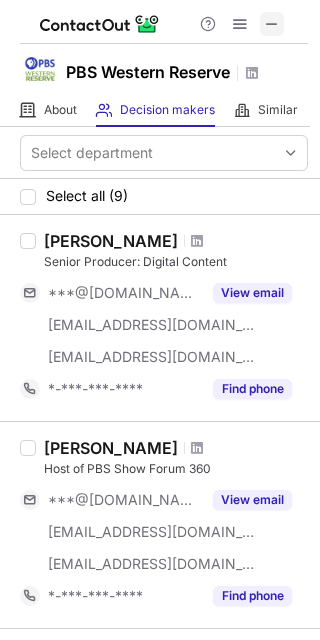 click at bounding box center (272, 24) 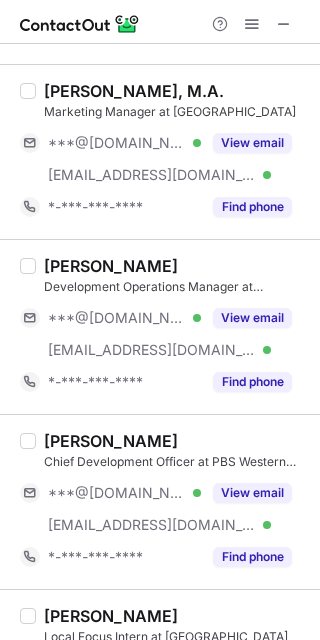 scroll, scrollTop: 607, scrollLeft: 0, axis: vertical 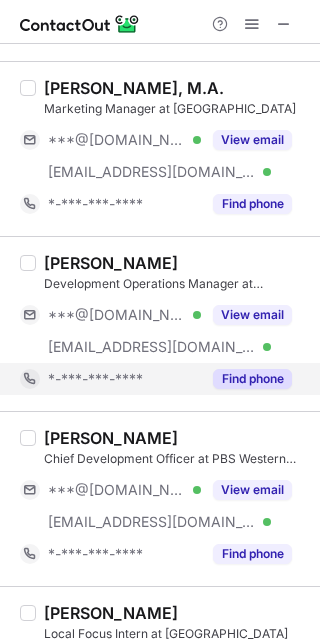 click on "Find phone" at bounding box center [252, 379] 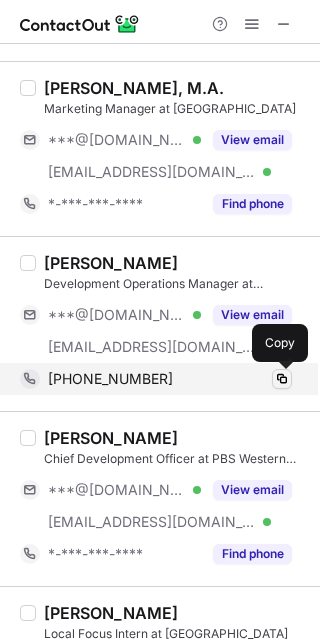 click at bounding box center (282, 379) 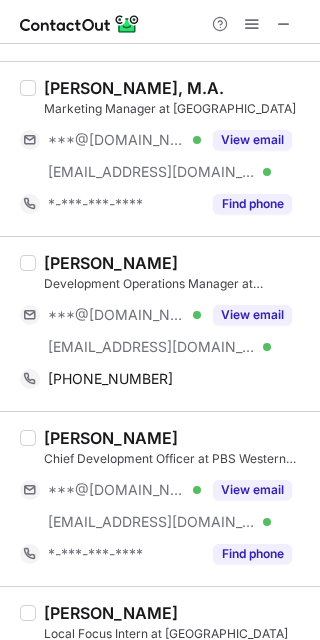 click on "Rachel Huntley" at bounding box center (111, 263) 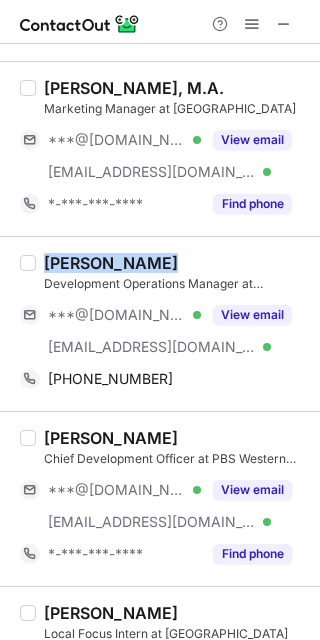 click on "Rachel Huntley" at bounding box center (111, 263) 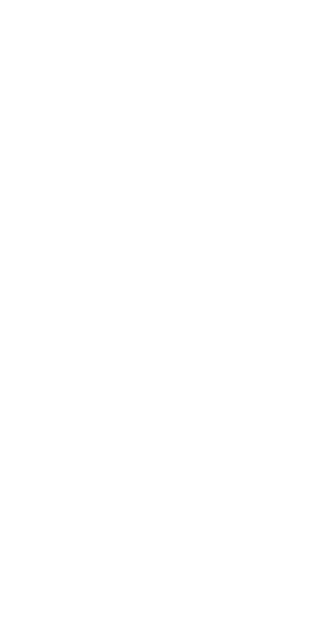 scroll, scrollTop: 0, scrollLeft: 0, axis: both 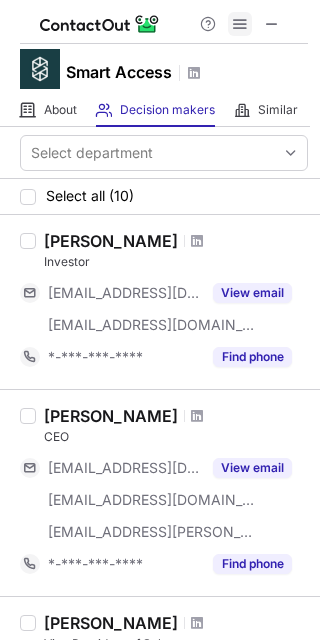 click at bounding box center (240, 24) 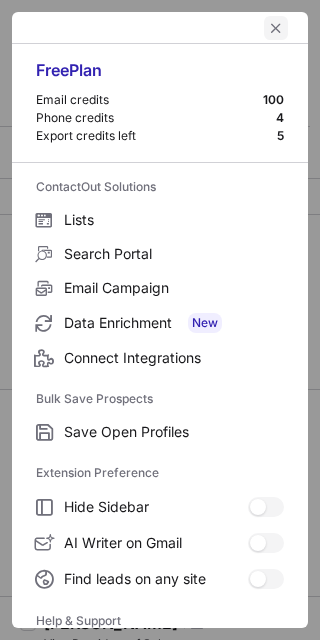 click at bounding box center [276, 28] 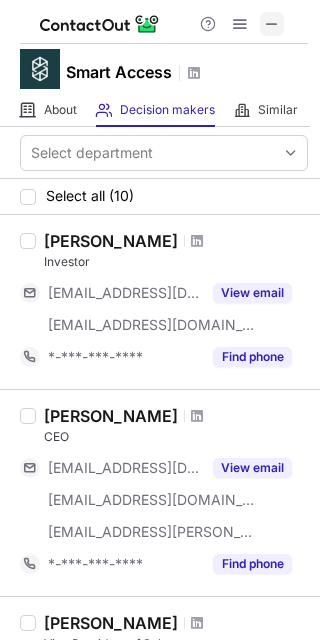click at bounding box center (272, 24) 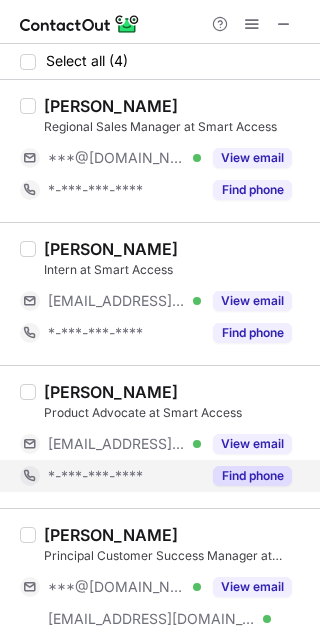 click on "Find phone" at bounding box center (252, 476) 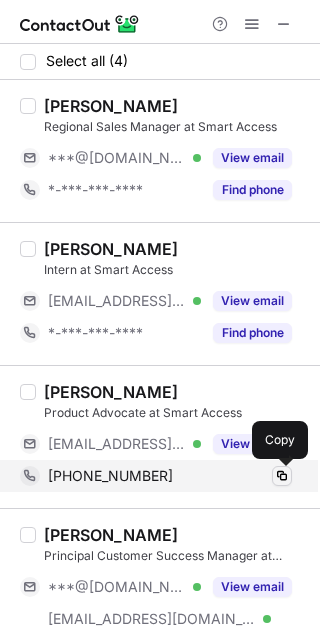 click at bounding box center (282, 476) 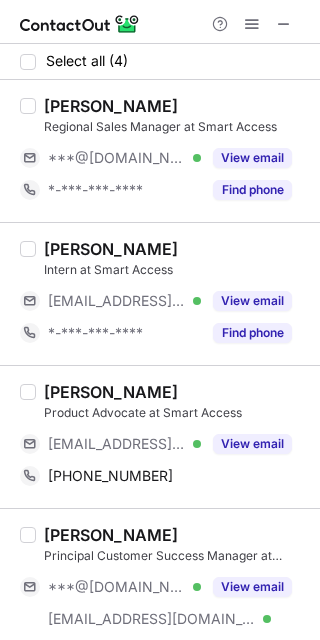 click on "[PERSON_NAME]" at bounding box center (111, 392) 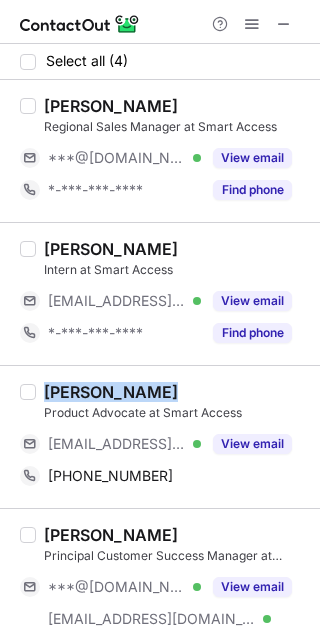 click on "[PERSON_NAME]" at bounding box center (111, 392) 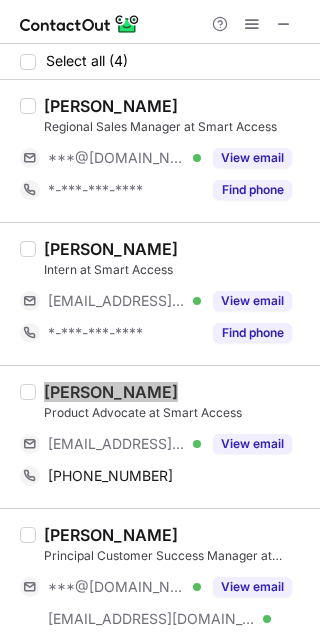 scroll, scrollTop: 42, scrollLeft: 0, axis: vertical 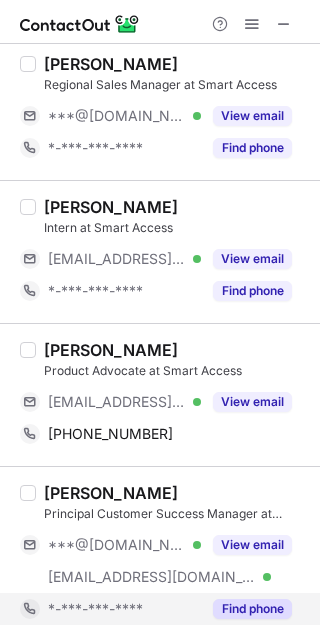 click on "Find phone" at bounding box center [246, 609] 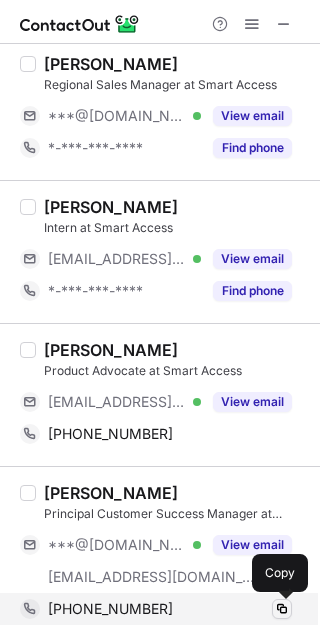 click at bounding box center (282, 609) 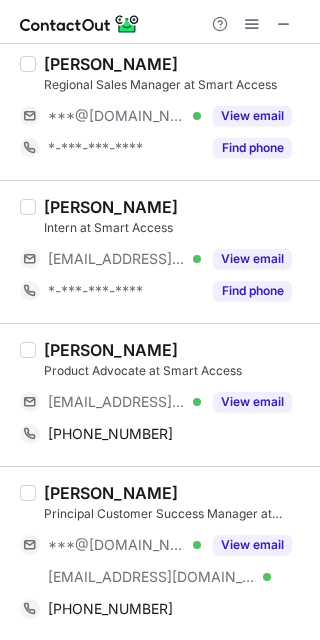 click on "Mackenzie A." at bounding box center [111, 493] 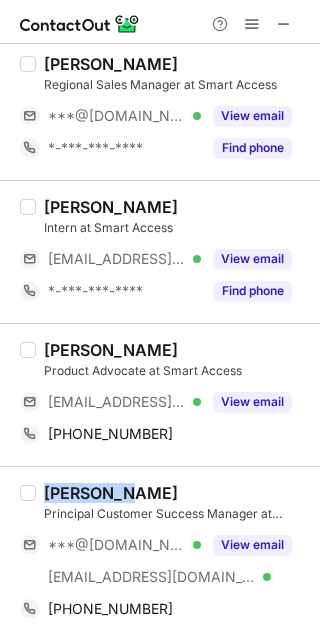 click on "Mackenzie A." at bounding box center [111, 493] 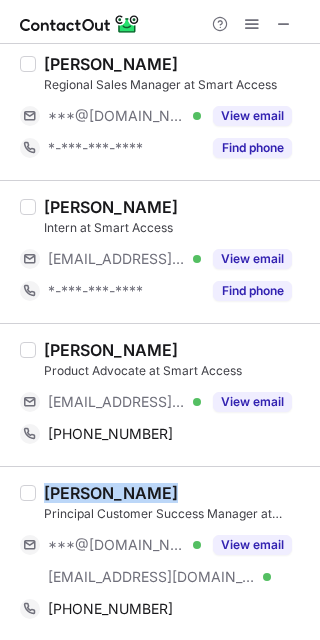 click on "Mackenzie A." at bounding box center (111, 493) 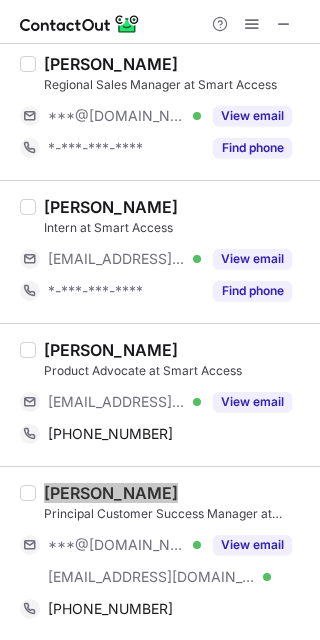 scroll, scrollTop: 0, scrollLeft: 0, axis: both 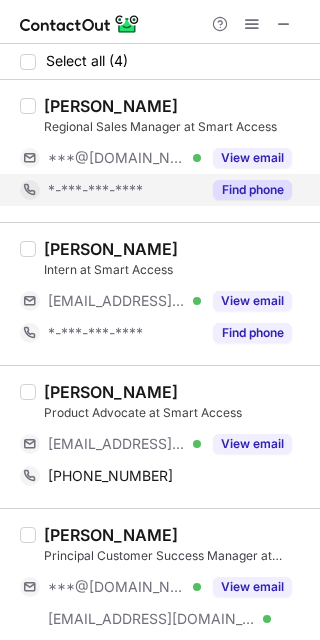 click on "Find phone" at bounding box center [246, 190] 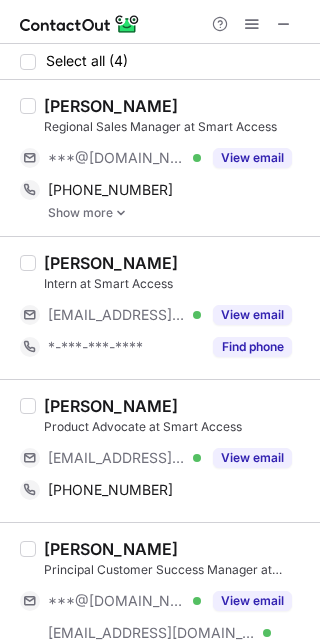 click on "Show more" at bounding box center (178, 213) 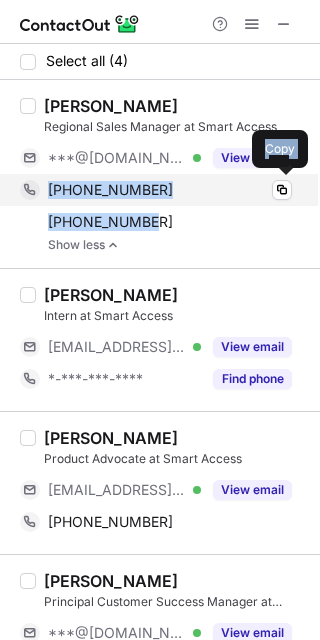 drag, startPoint x: 157, startPoint y: 226, endPoint x: 38, endPoint y: 190, distance: 124.32619 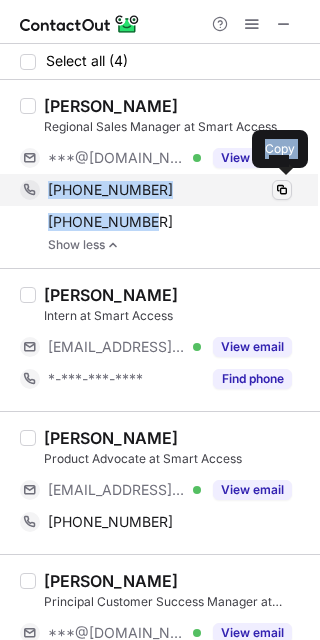 copy on "+14044282868 Copy +17707974739" 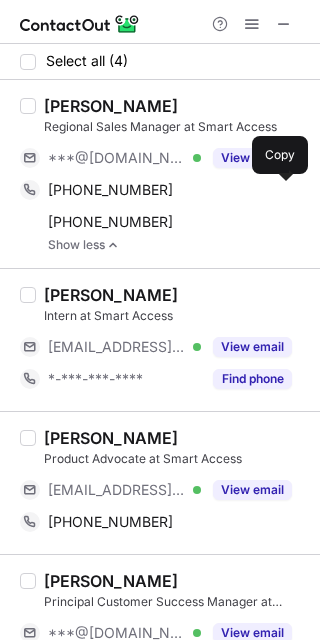 click on "Chris Dore" at bounding box center (111, 106) 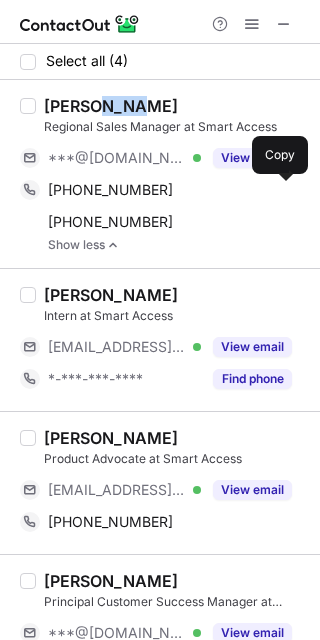 click on "Chris Dore" at bounding box center (111, 106) 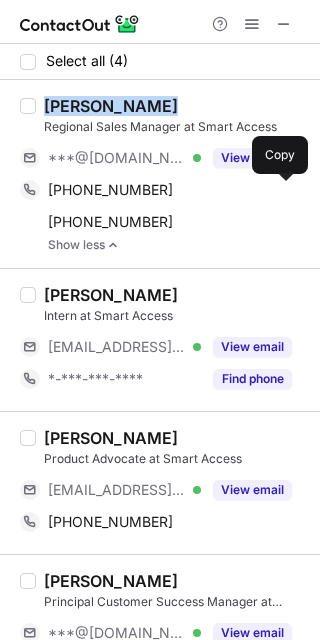 click on "Chris Dore" at bounding box center [111, 106] 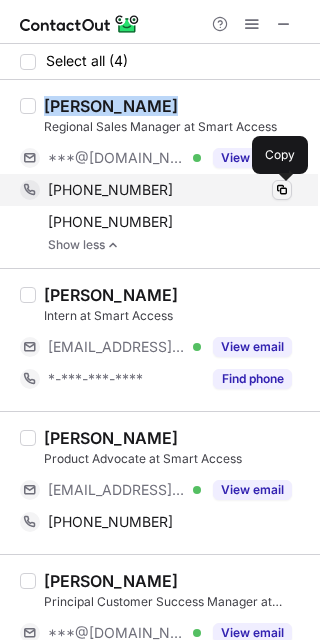 copy on "Chris Dore" 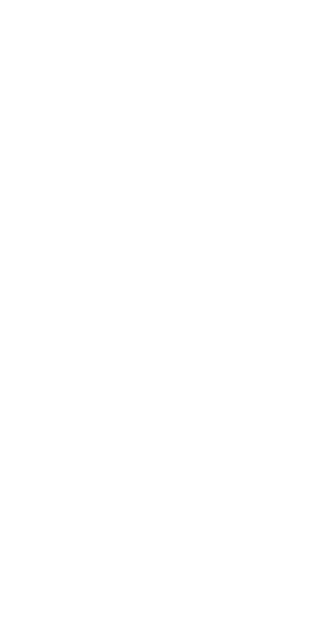 scroll, scrollTop: 0, scrollLeft: 0, axis: both 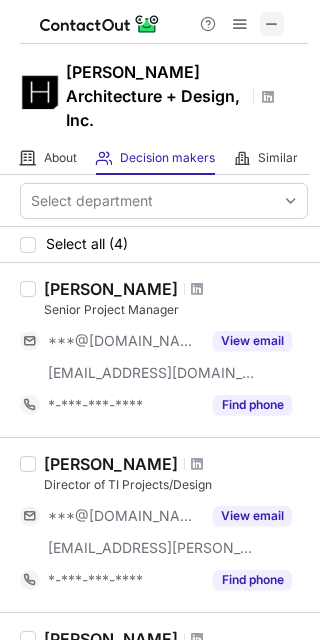 click at bounding box center (272, 24) 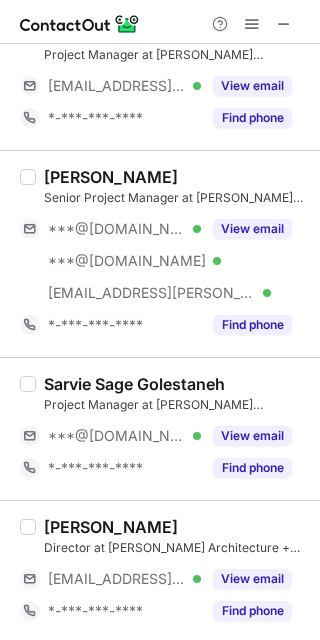 scroll, scrollTop: 835, scrollLeft: 0, axis: vertical 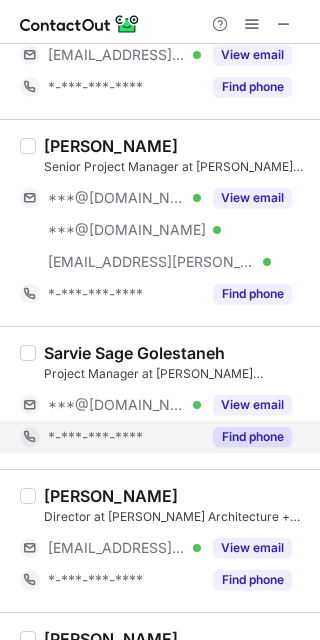 click on "Find phone" at bounding box center (252, 437) 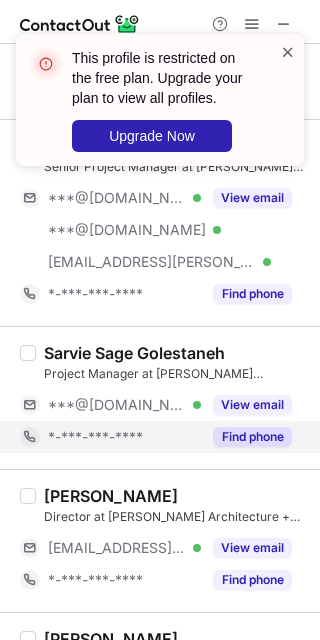 click at bounding box center (288, 52) 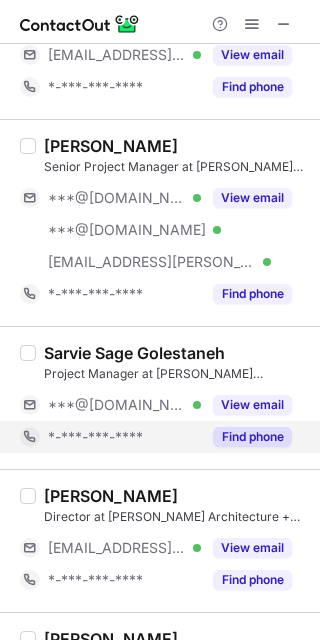click at bounding box center (252, 24) 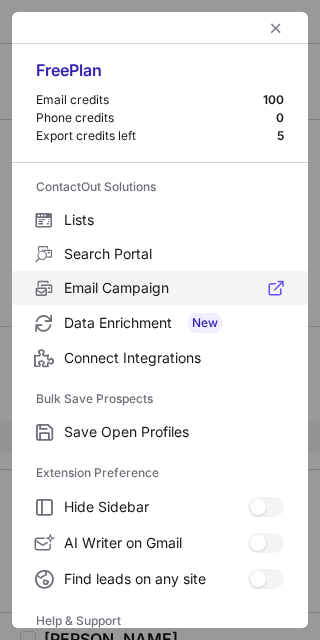 scroll, scrollTop: 192, scrollLeft: 0, axis: vertical 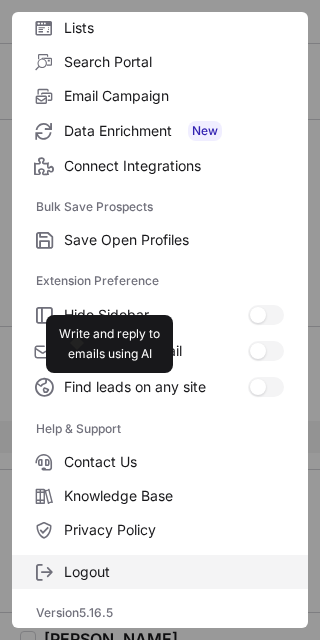 click on "Logout" at bounding box center [174, 572] 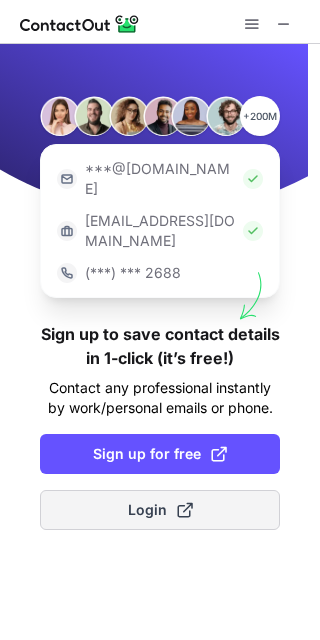 click on "Login" at bounding box center [160, 510] 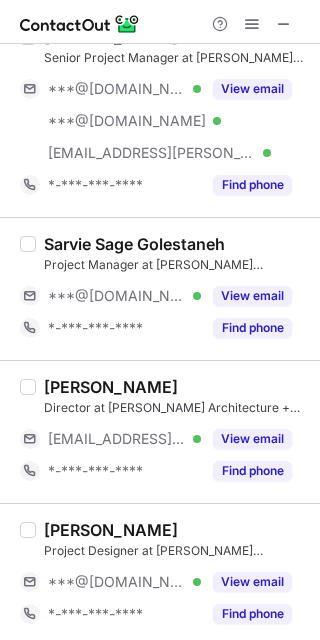 scroll, scrollTop: 916, scrollLeft: 0, axis: vertical 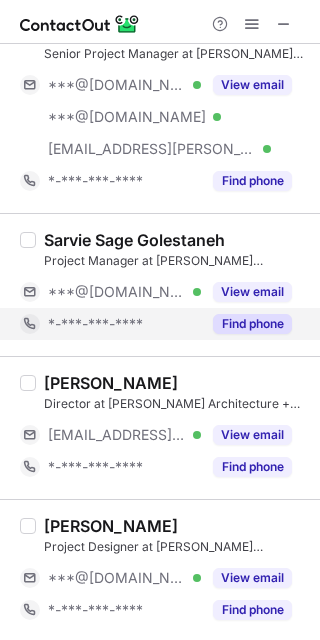 click on "Find phone" at bounding box center (252, 324) 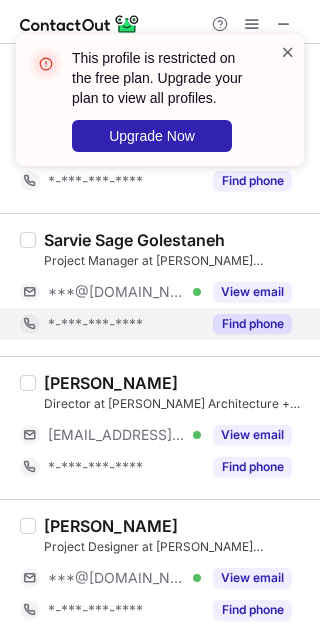 click at bounding box center (288, 52) 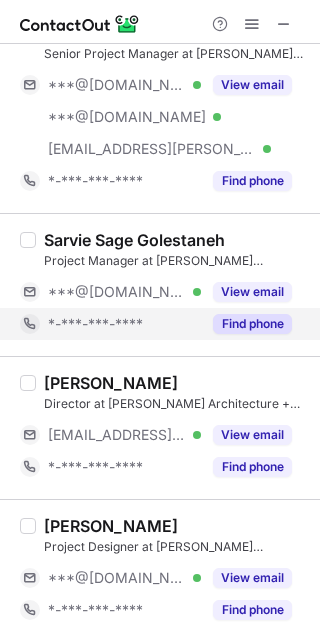 click at bounding box center (252, 24) 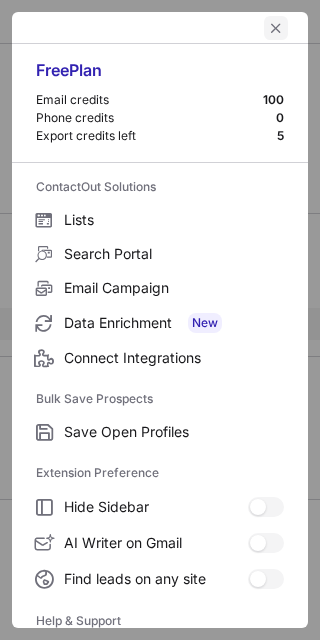 click at bounding box center [276, 28] 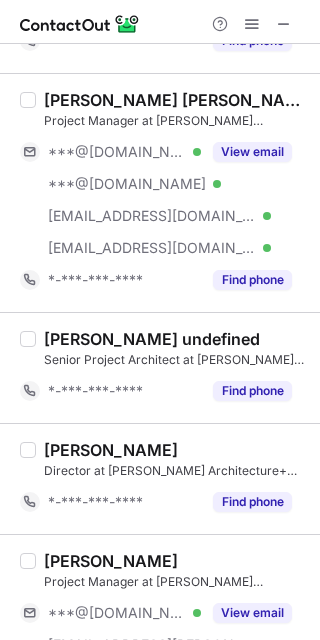scroll, scrollTop: 3393, scrollLeft: 0, axis: vertical 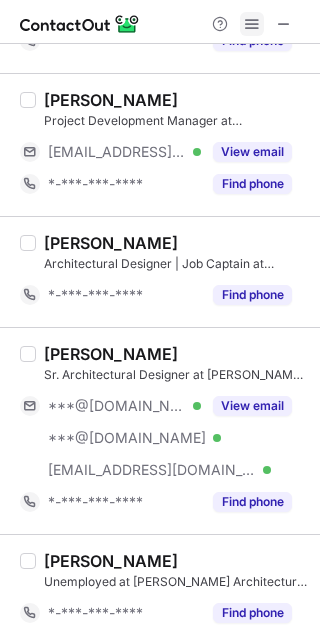 click at bounding box center (252, 24) 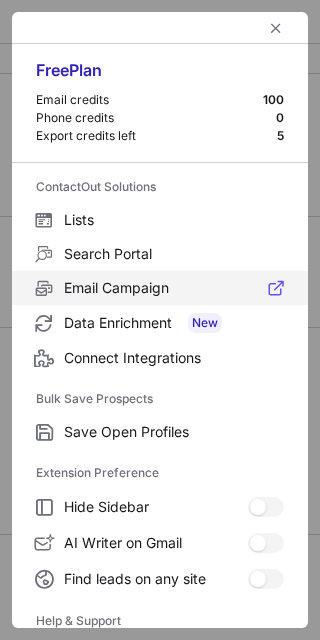 scroll, scrollTop: 192, scrollLeft: 0, axis: vertical 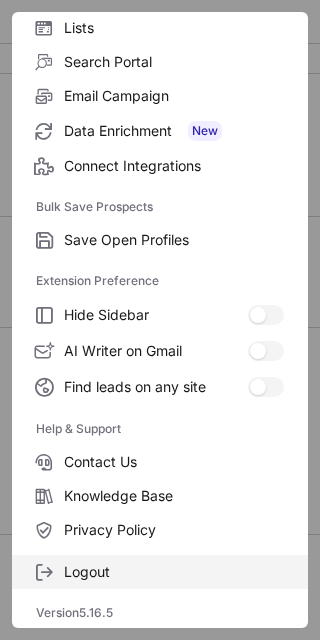 click on "Logout" at bounding box center [174, 572] 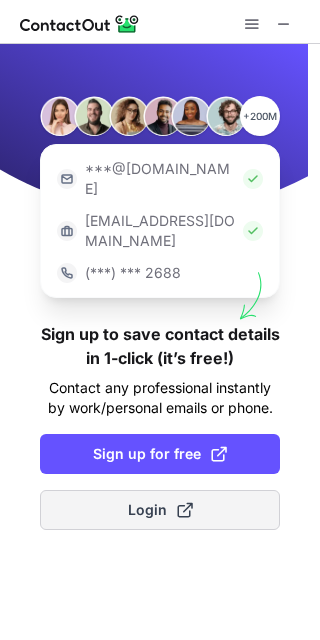 click on "Login" at bounding box center [160, 510] 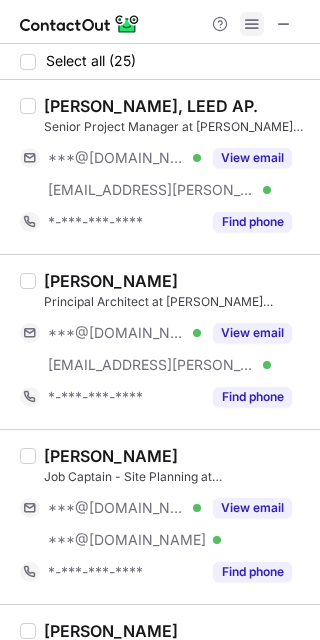 click at bounding box center (252, 24) 